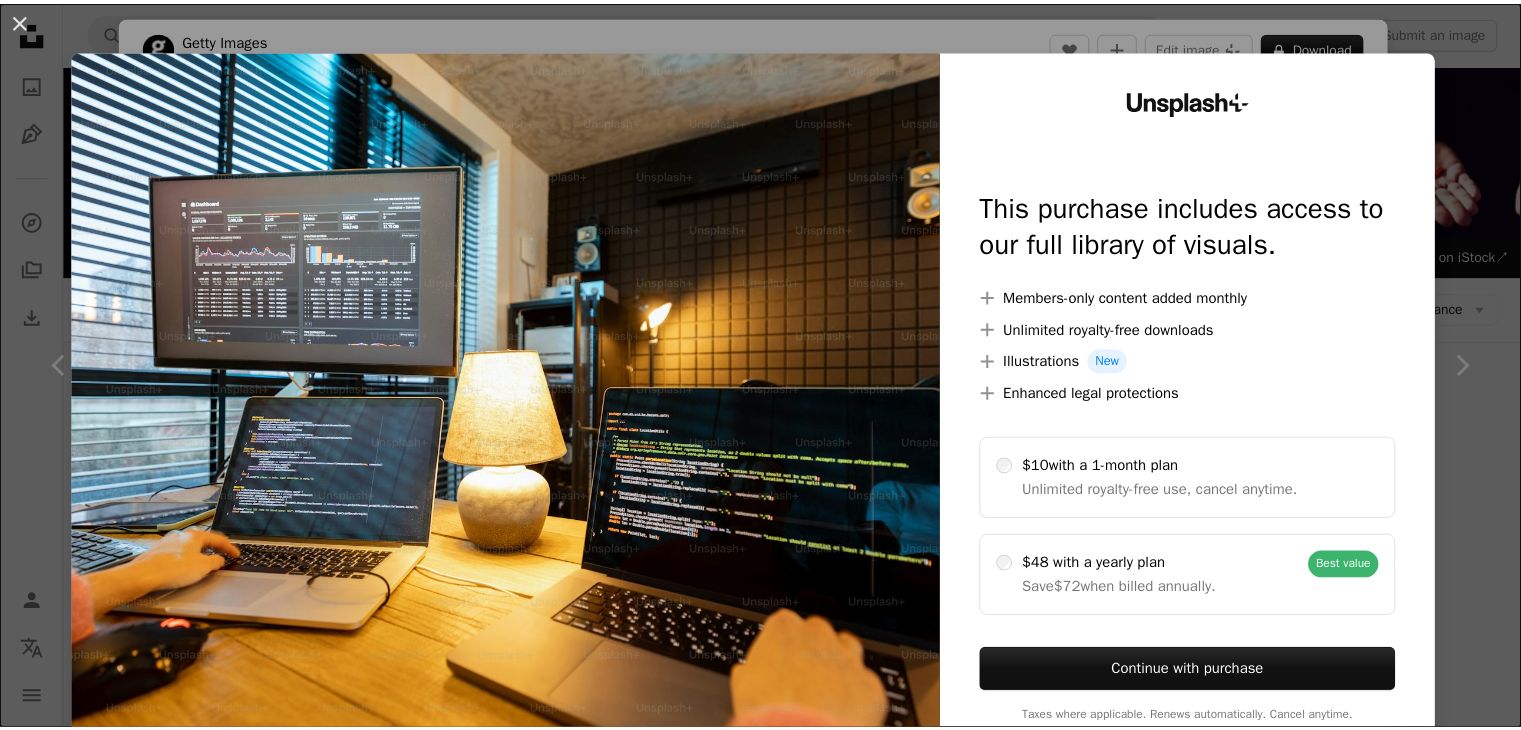 scroll, scrollTop: 1852, scrollLeft: 0, axis: vertical 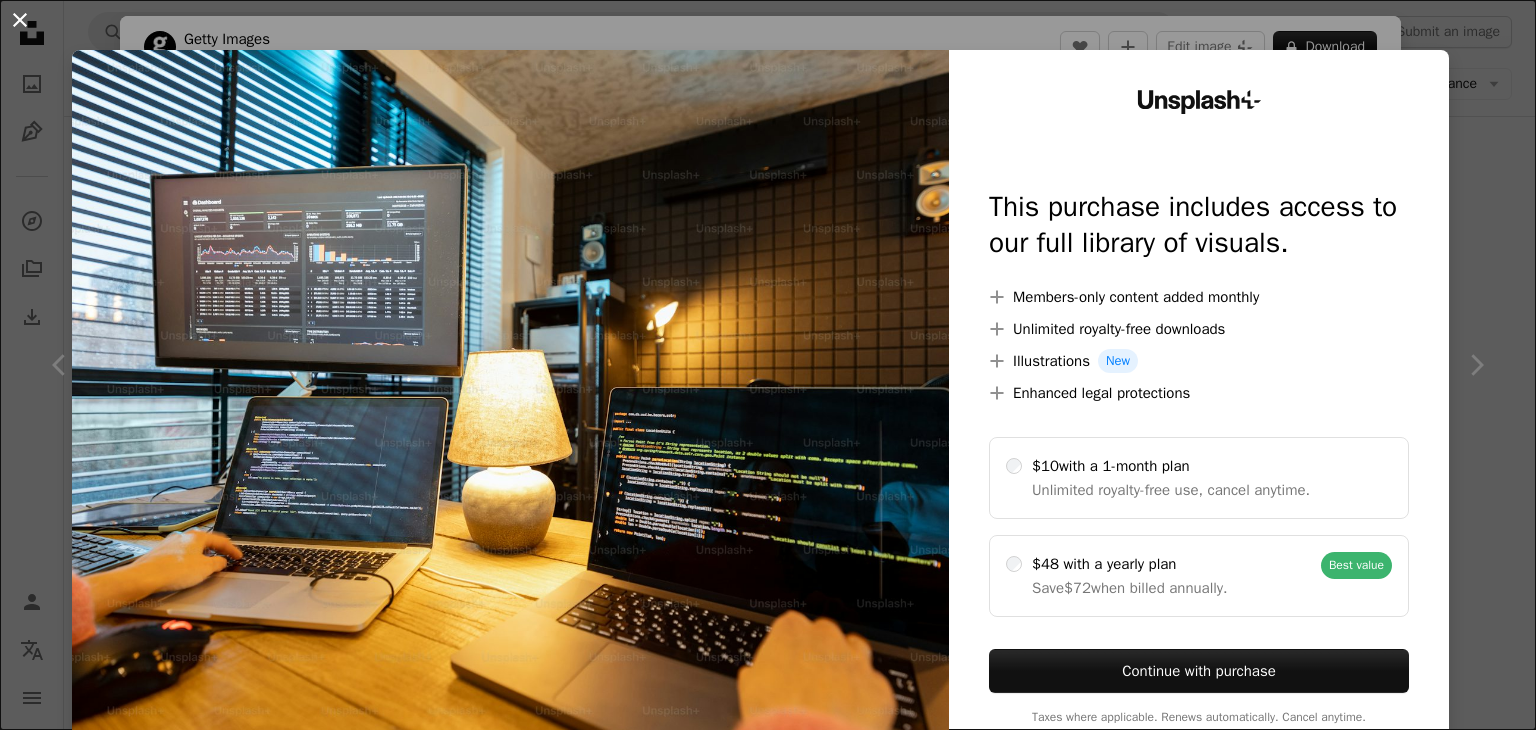 click on "An X shape" at bounding box center [20, 20] 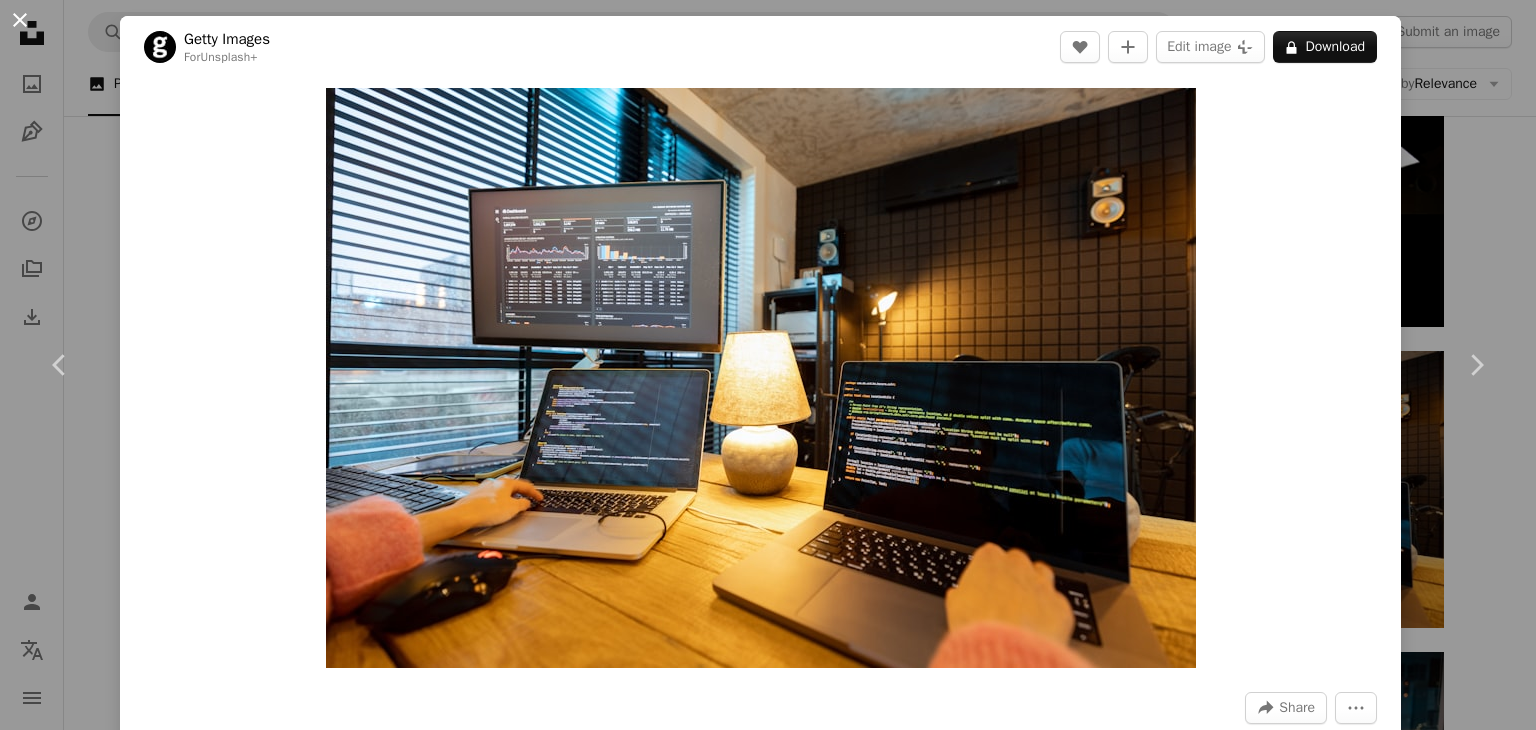 click on "An X shape" at bounding box center (20, 20) 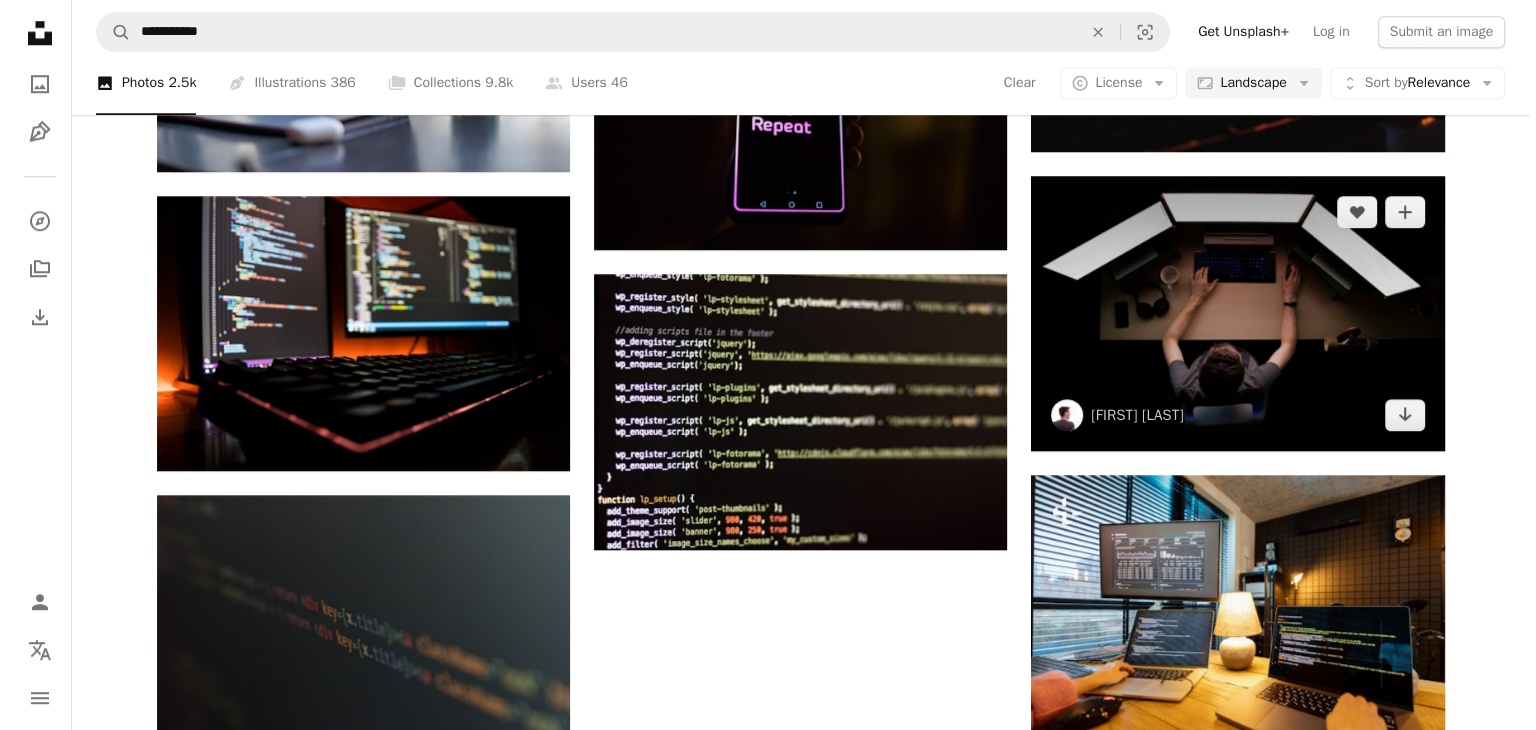 scroll, scrollTop: 1727, scrollLeft: 0, axis: vertical 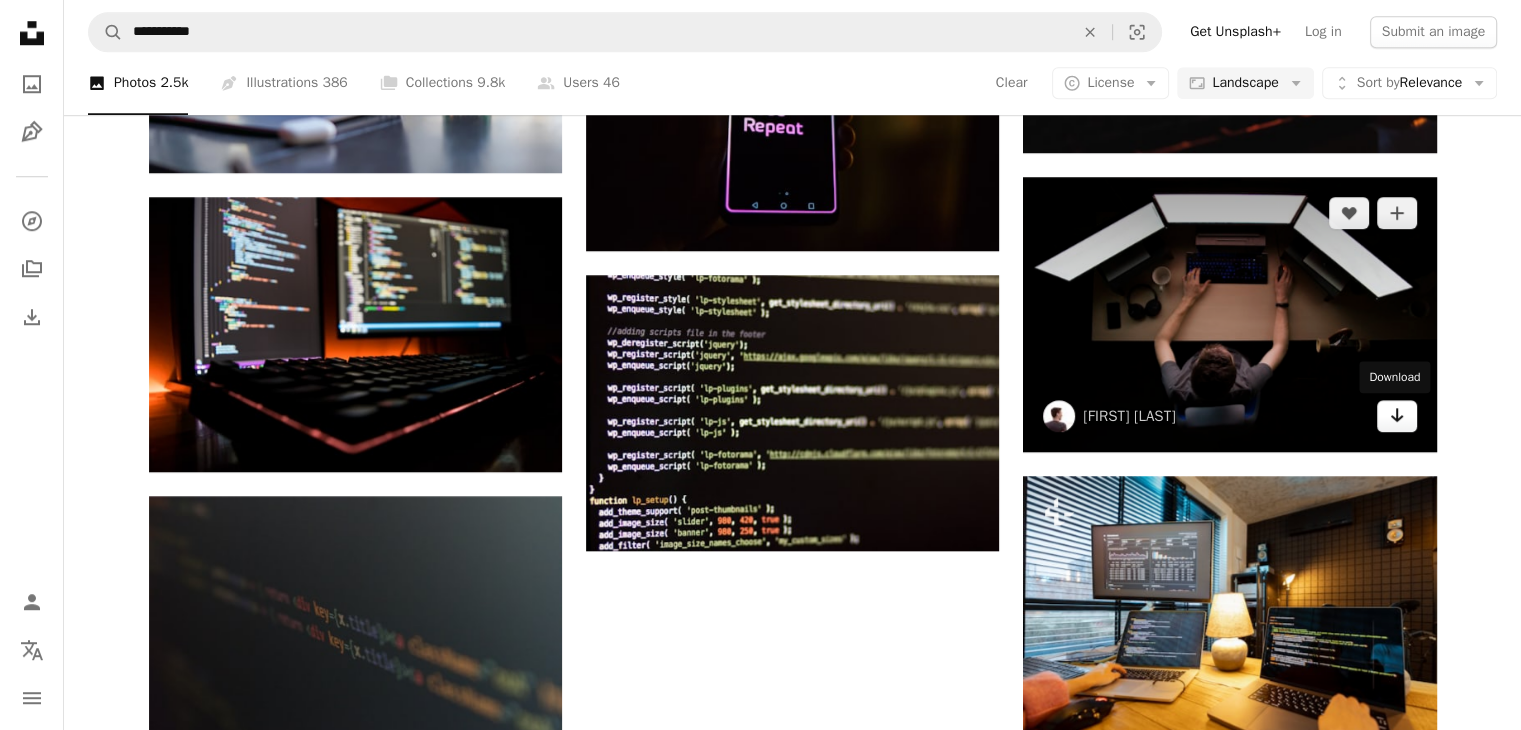 click on "Arrow pointing down" 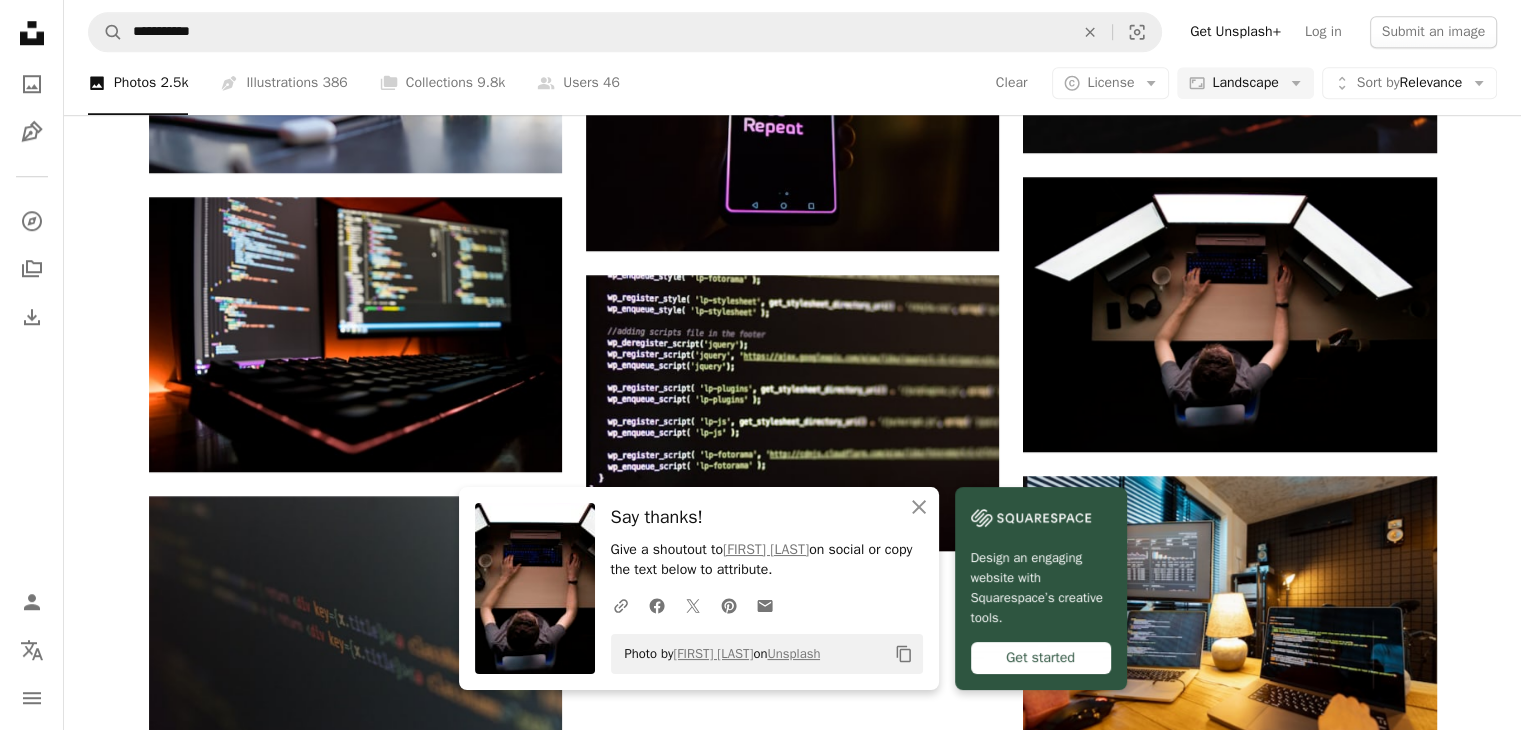 click at bounding box center (535, 588) 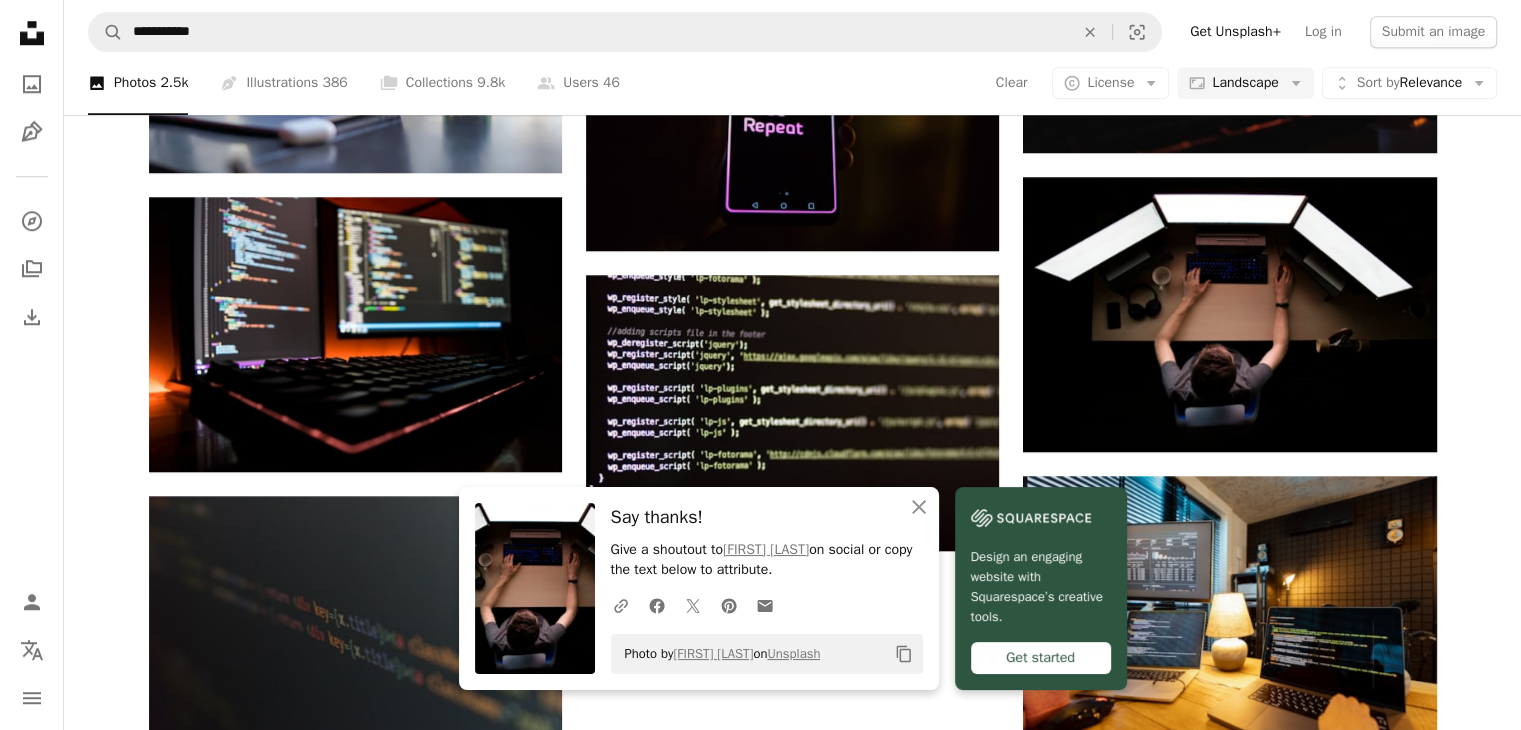 click on "A URL sharing icon (chains) Facebook icon X (formerly Twitter) icon Pinterest icon An envelope" at bounding box center [763, 606] 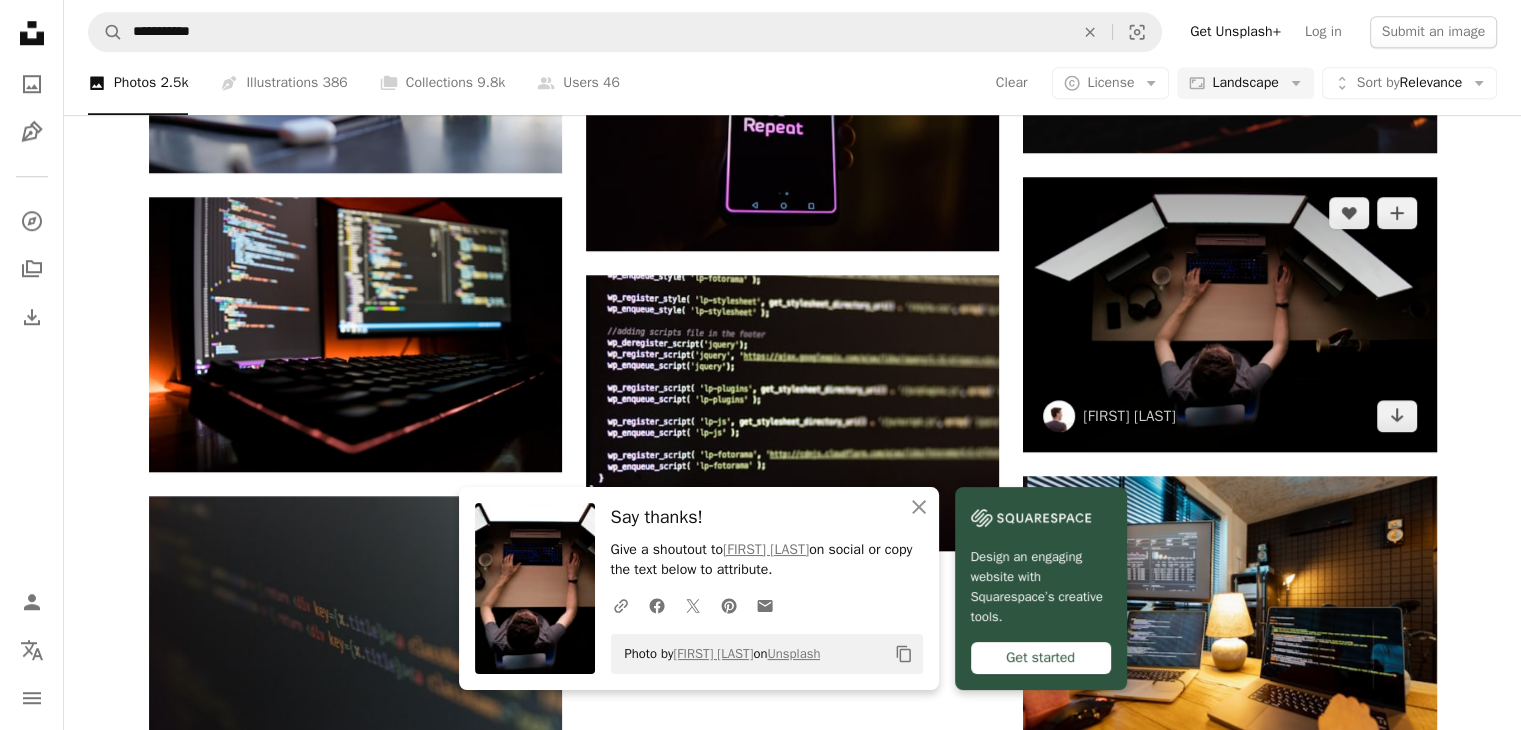 click at bounding box center (1229, 314) 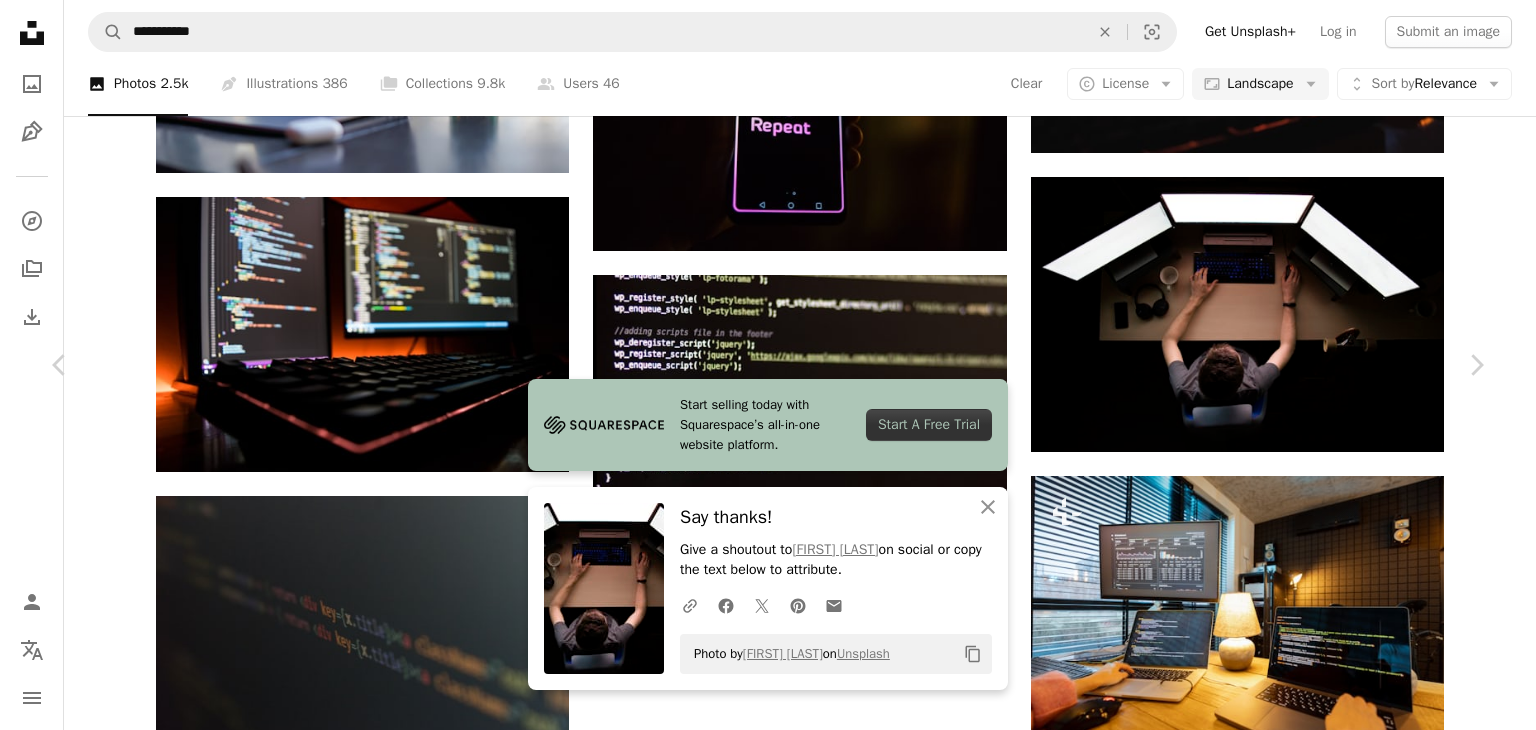 click on "Download free" at bounding box center [1287, 2315] 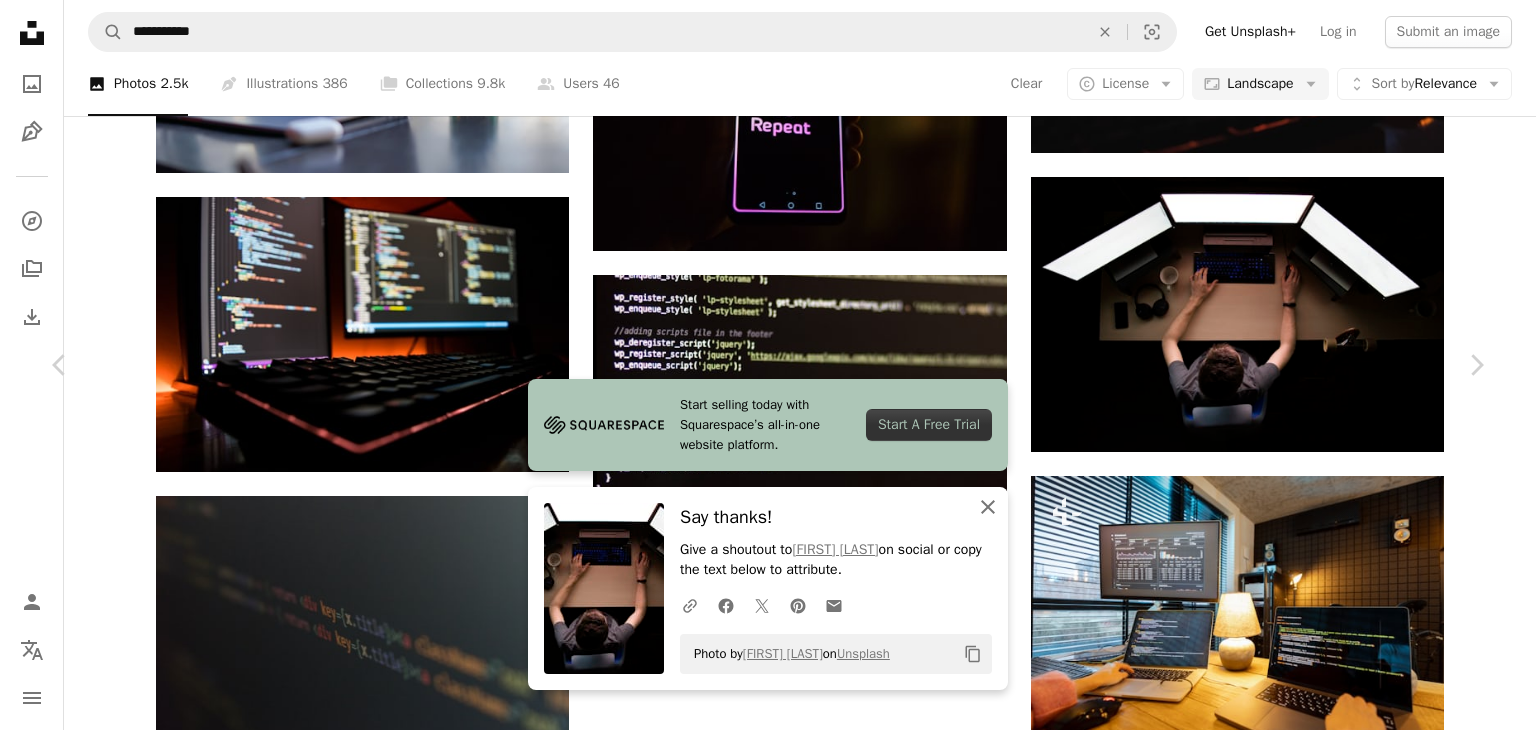 click 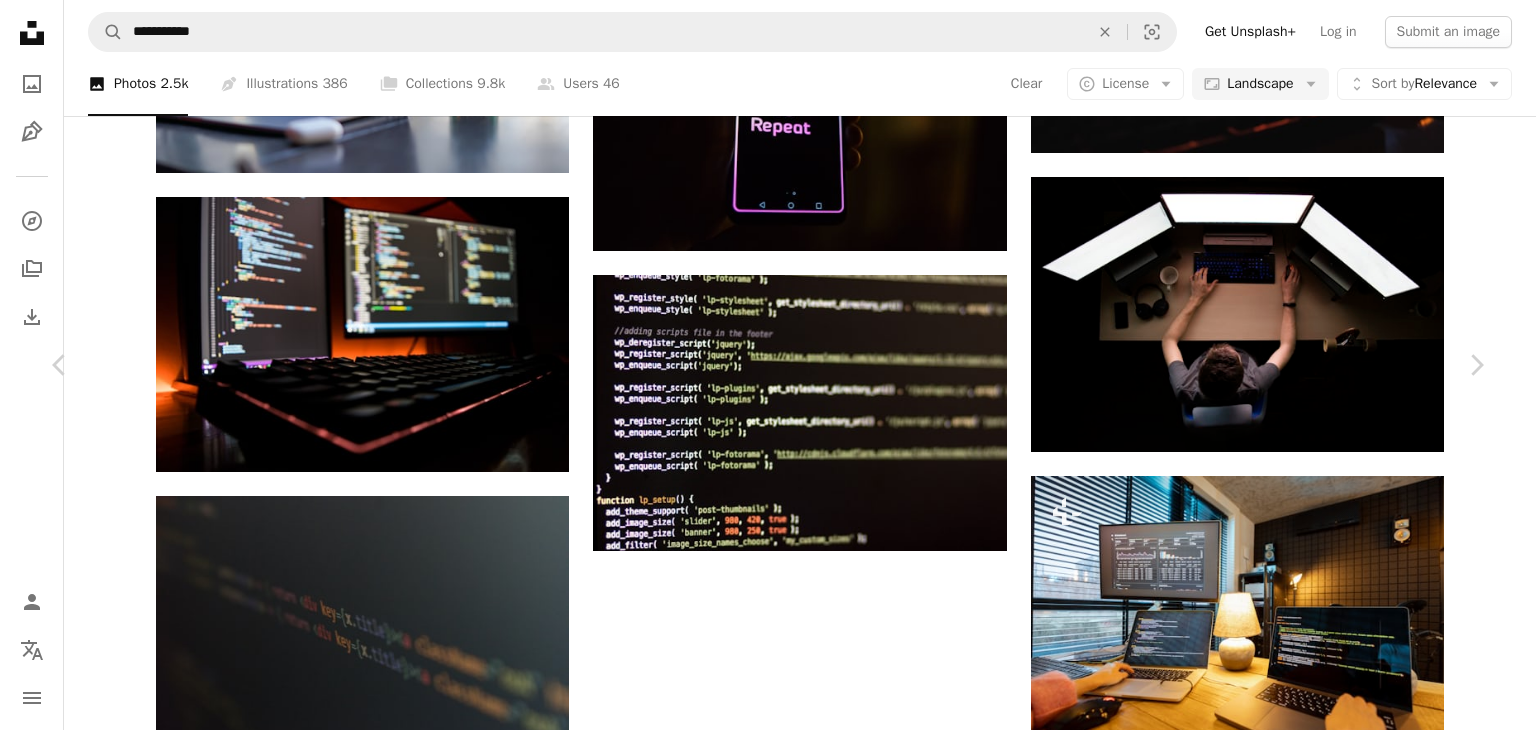 click on "Download free" at bounding box center (1287, 2315) 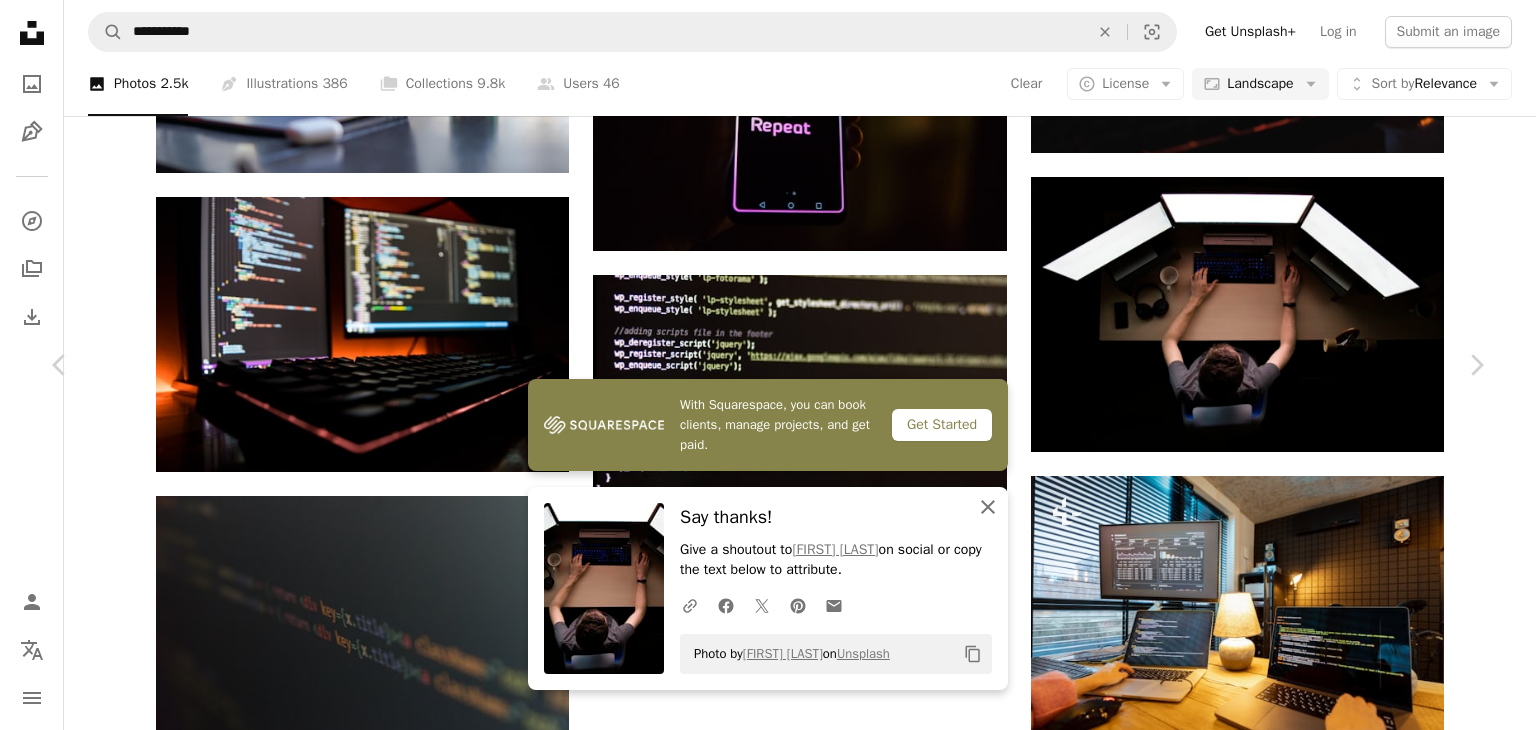 click on "An X shape" 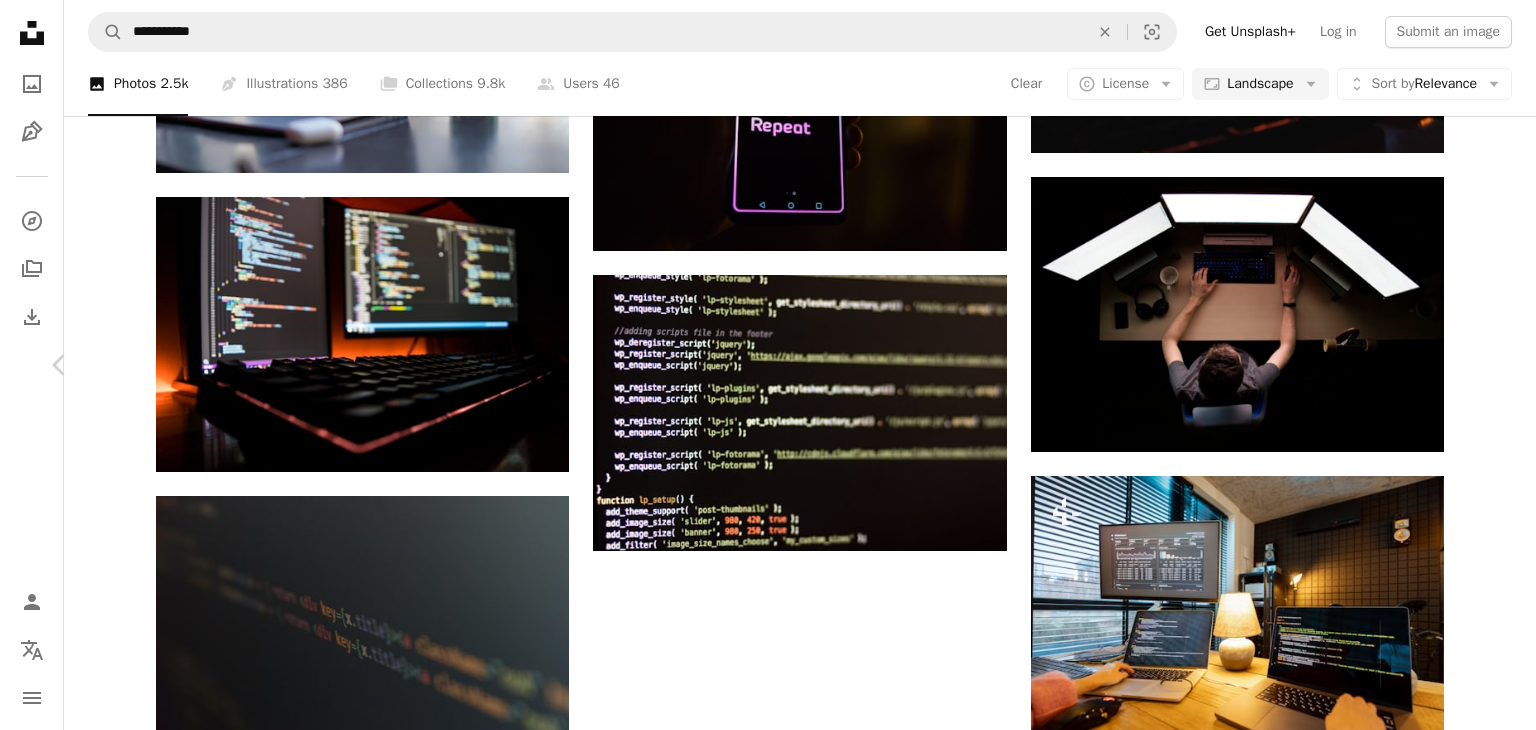 click on "Chevron right" 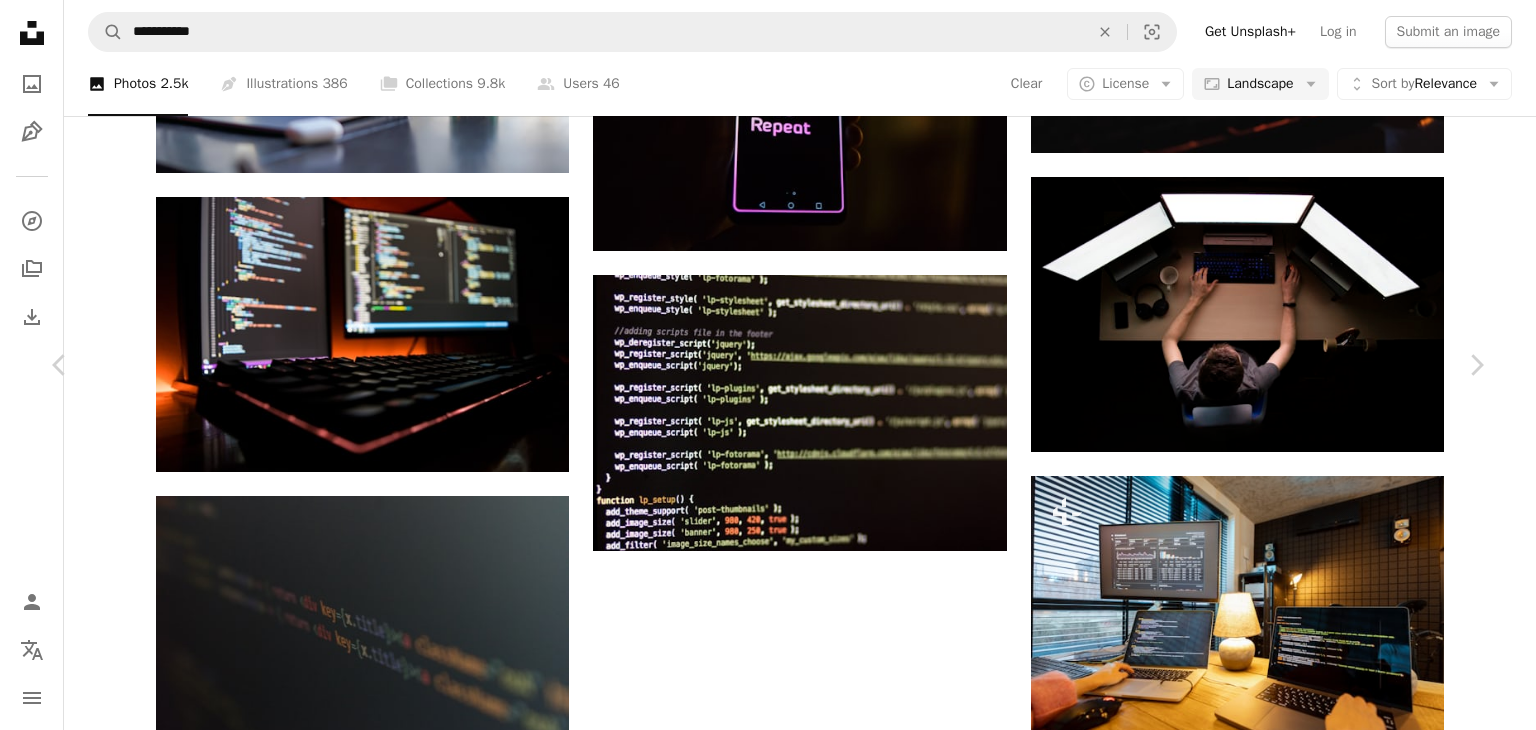 click on "Download free" at bounding box center (1287, 2315) 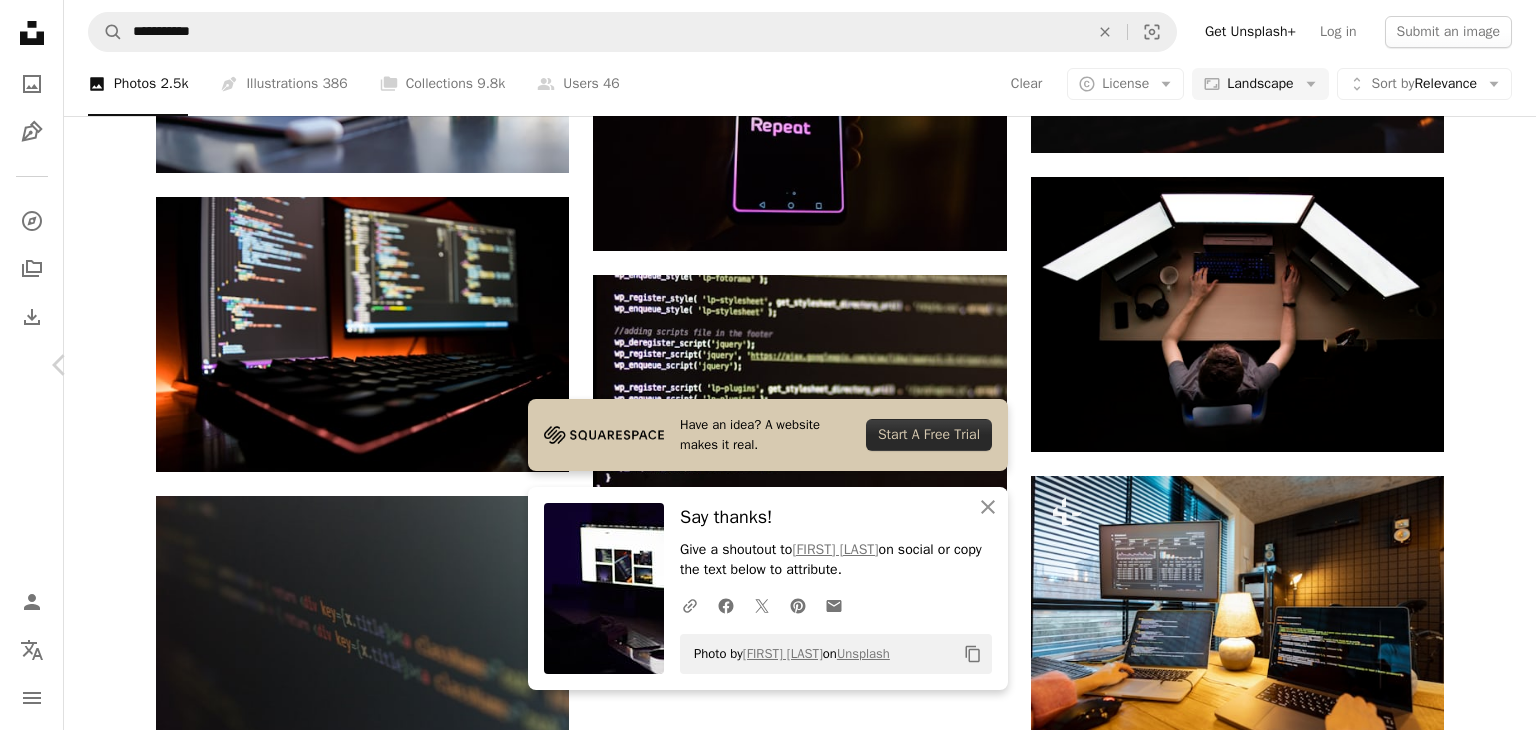 click on "Chevron right" 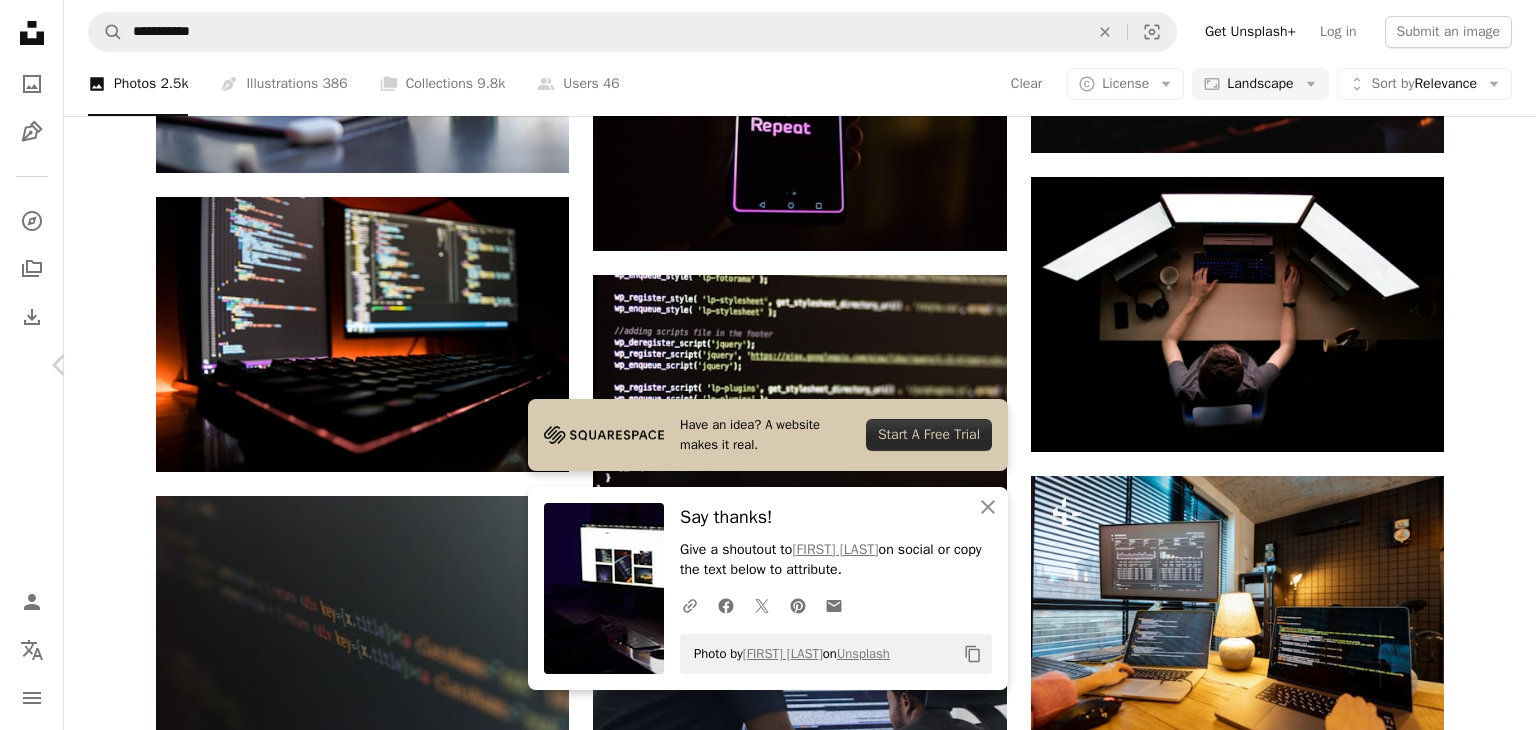 click on "Chevron right" 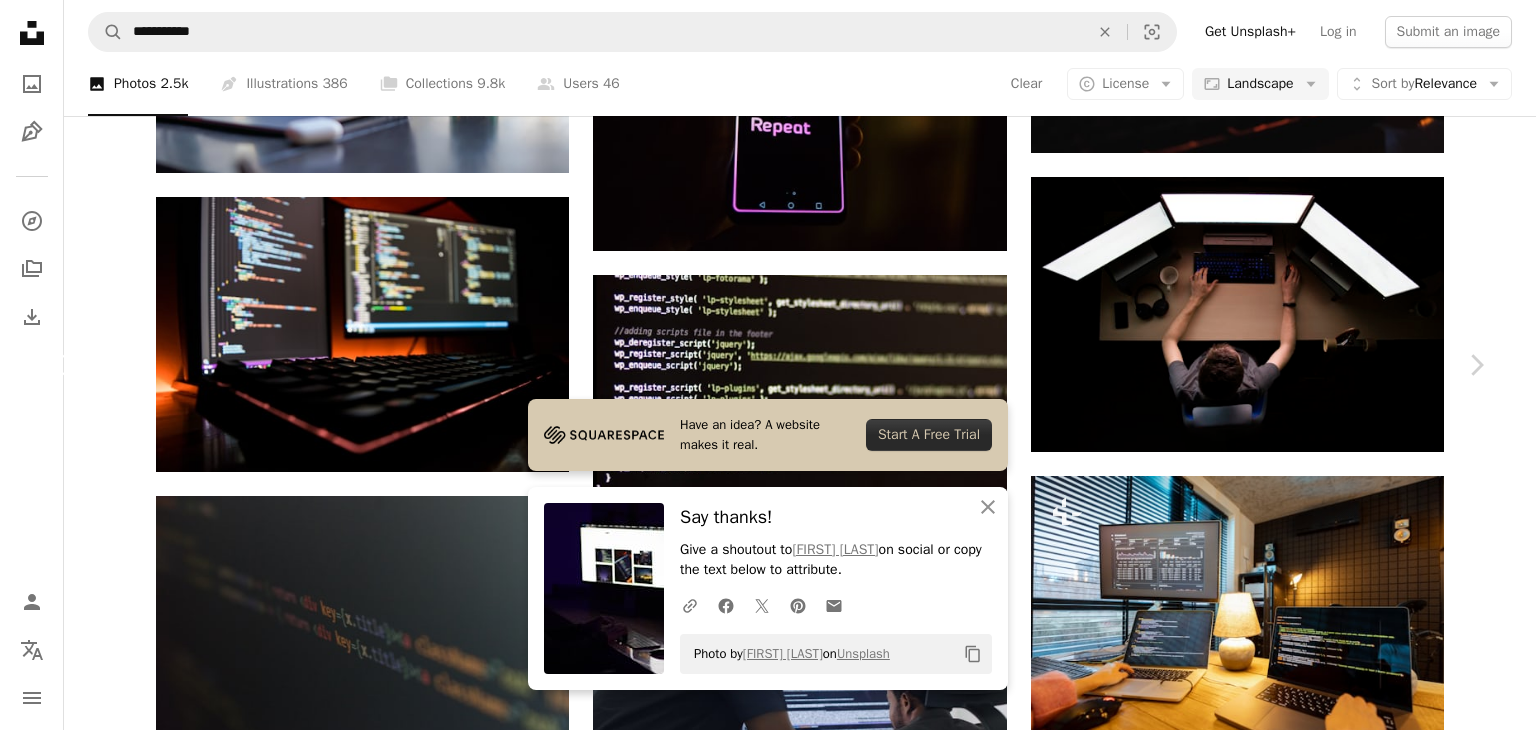 click on "Chevron left" 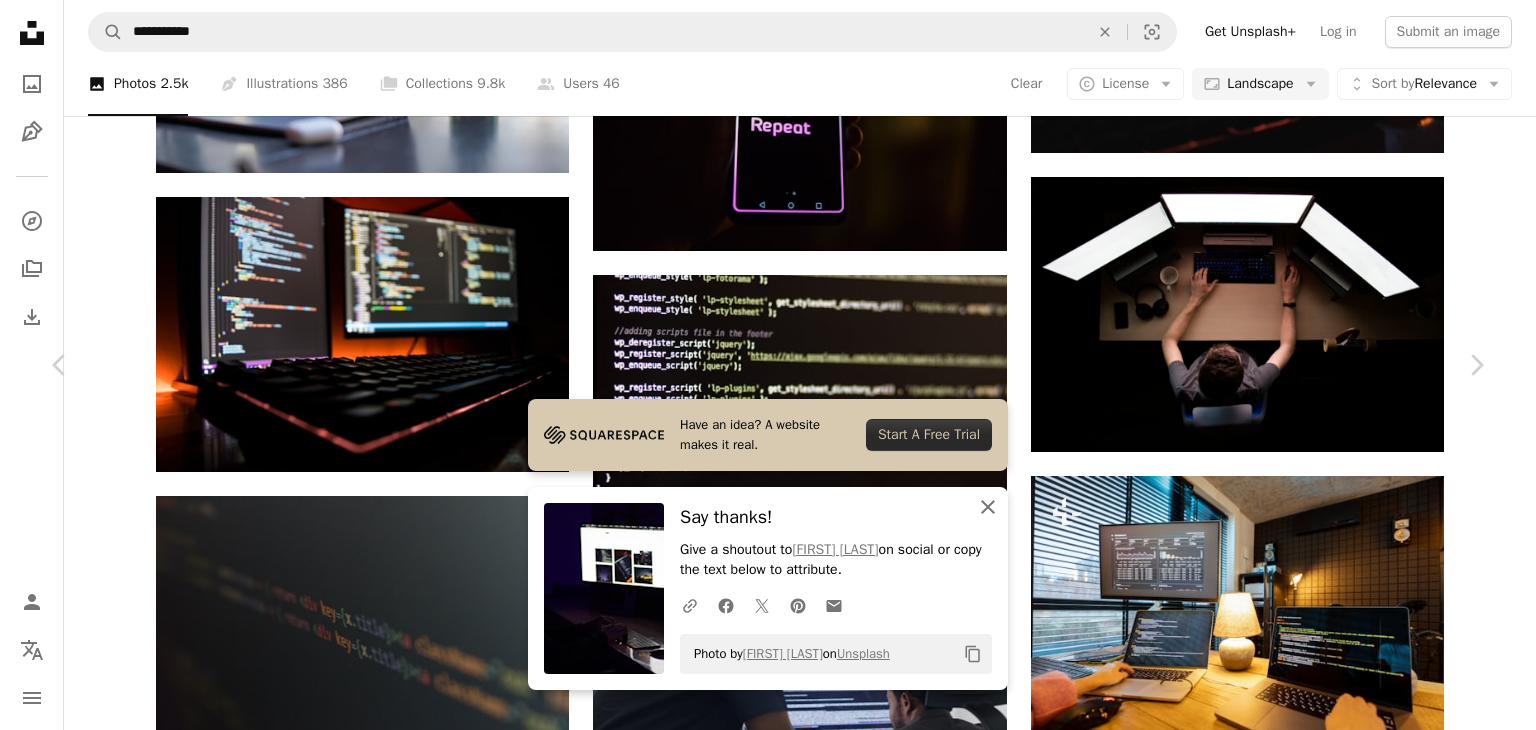 click on "An X shape" 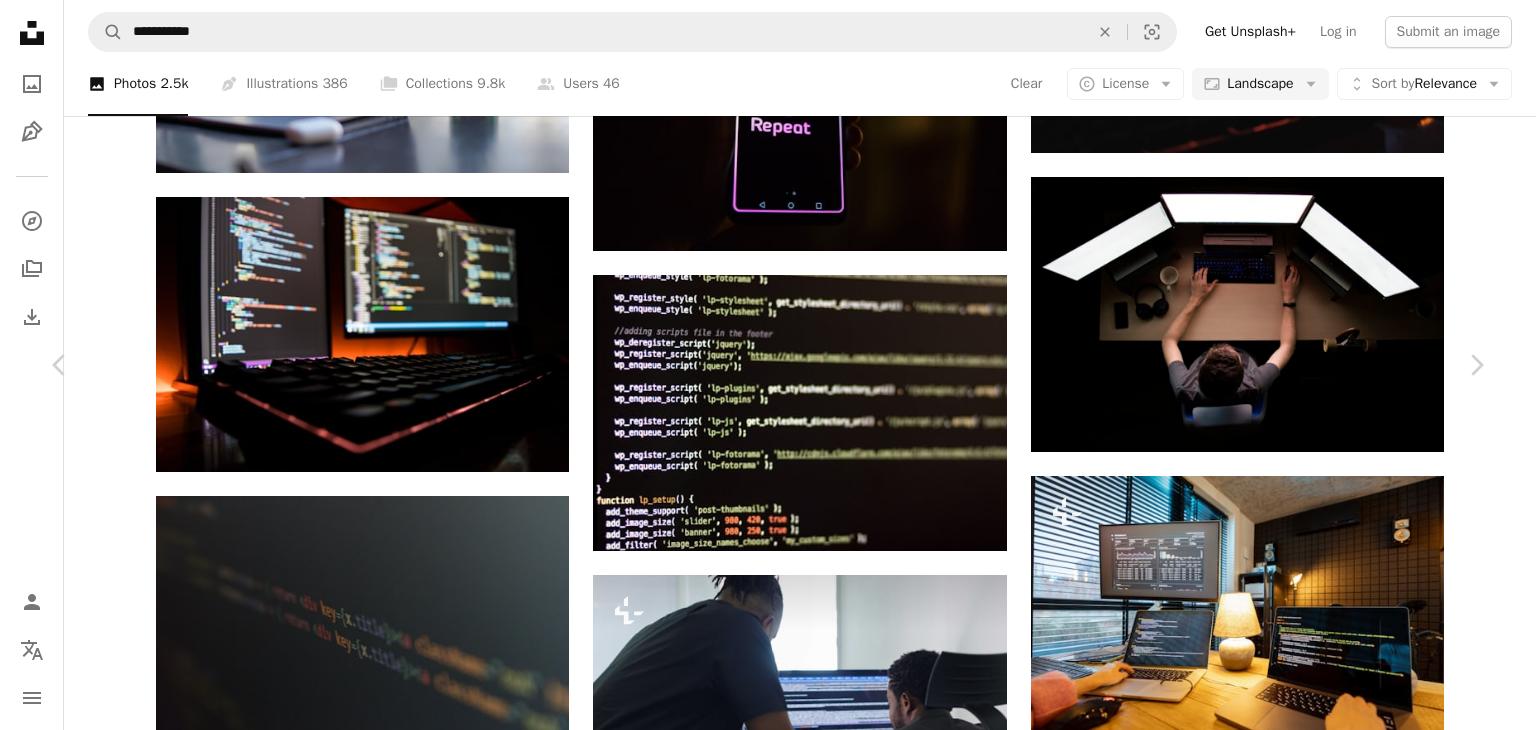 click on "Download free" at bounding box center [1287, 4473] 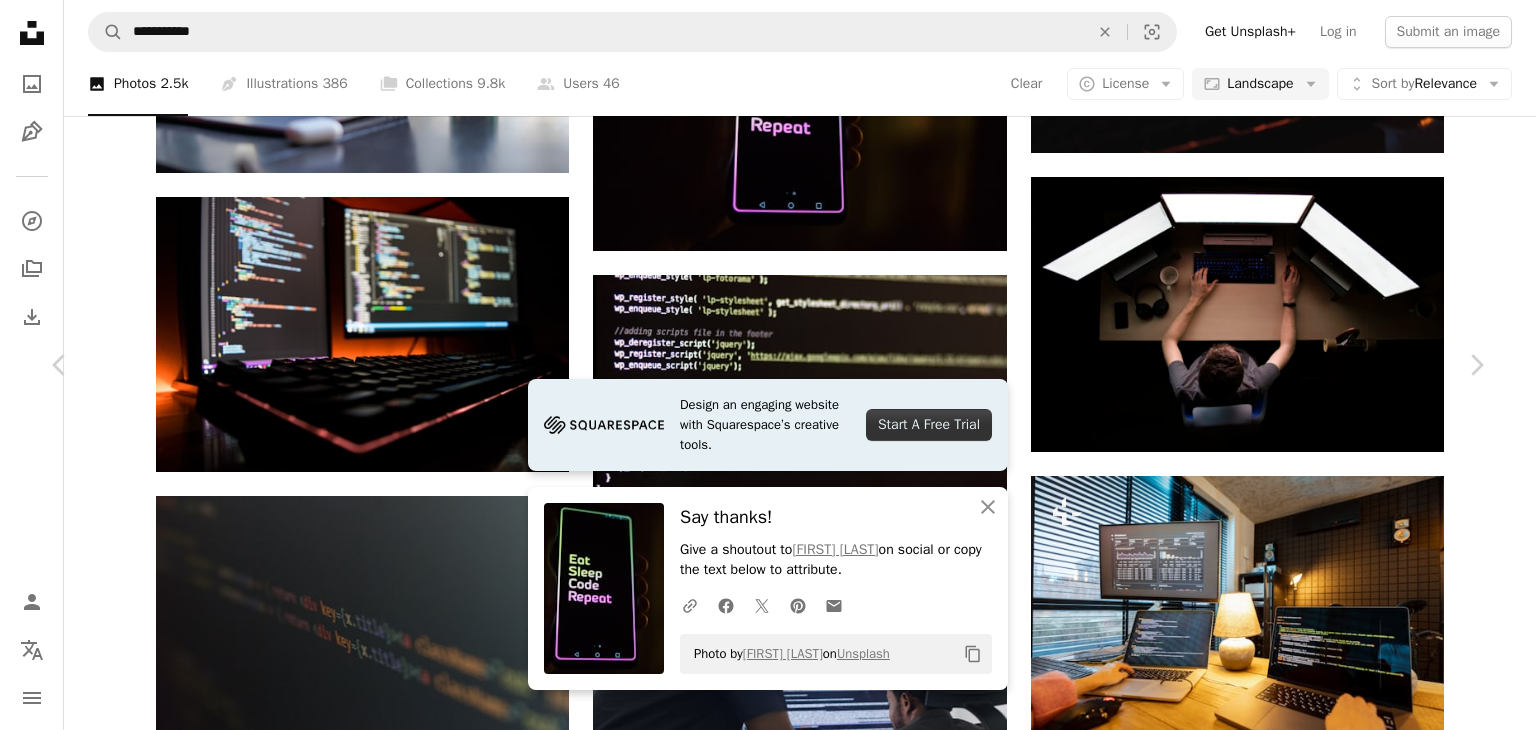 drag, startPoint x: 1136, startPoint y: 310, endPoint x: 1020, endPoint y: 249, distance: 131.06105 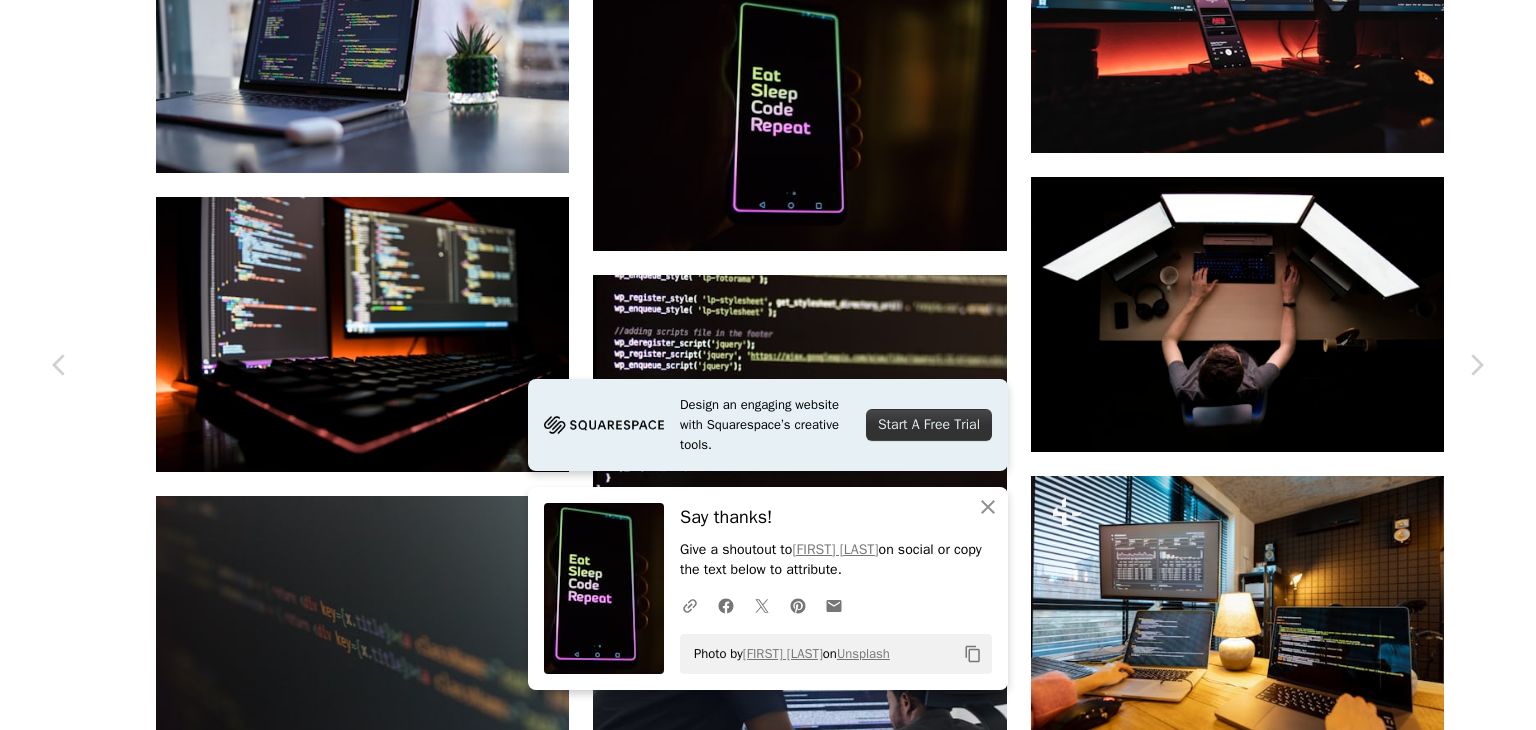 scroll, scrollTop: 137, scrollLeft: 0, axis: vertical 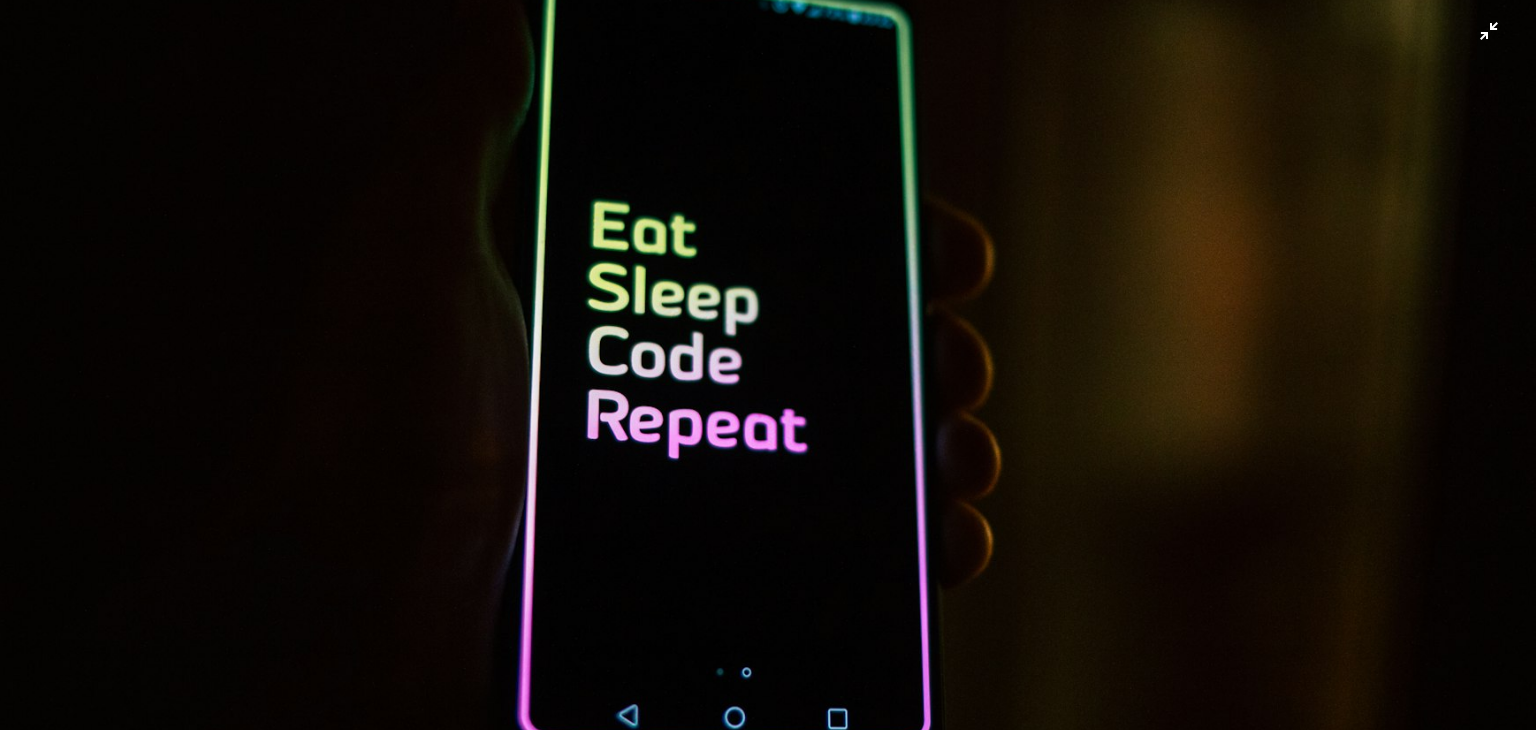click at bounding box center [768, 374] 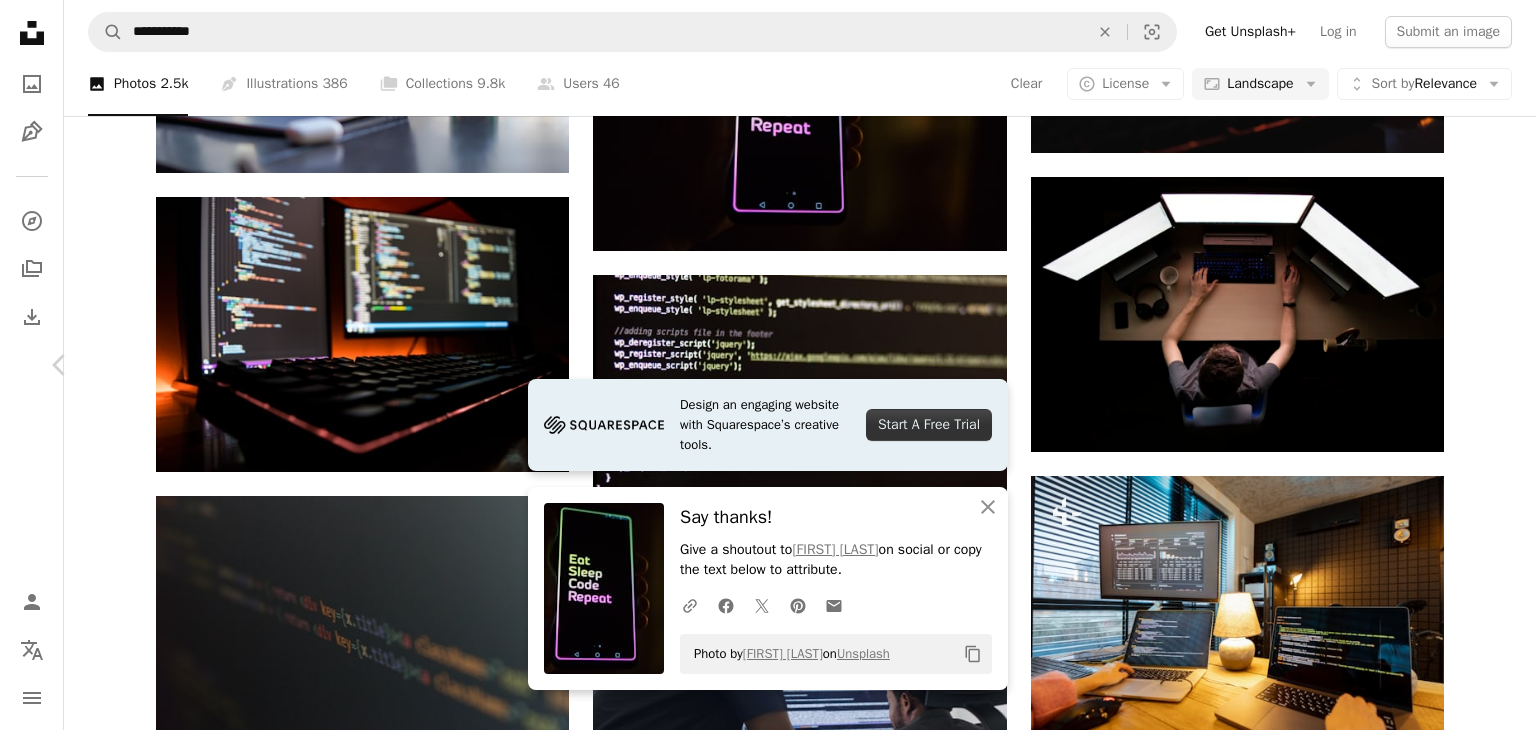 click 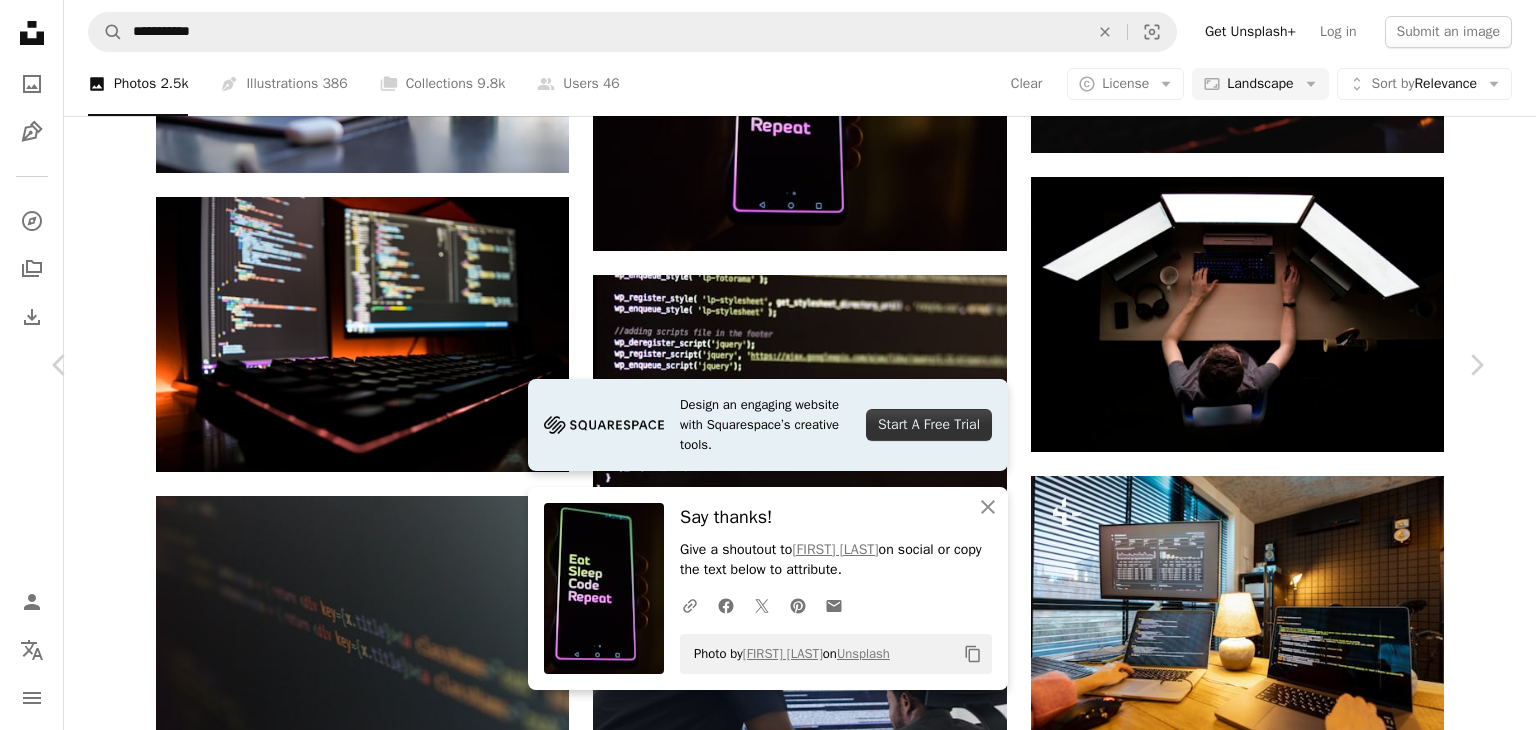 click on "Download free" at bounding box center [1287, 4473] 